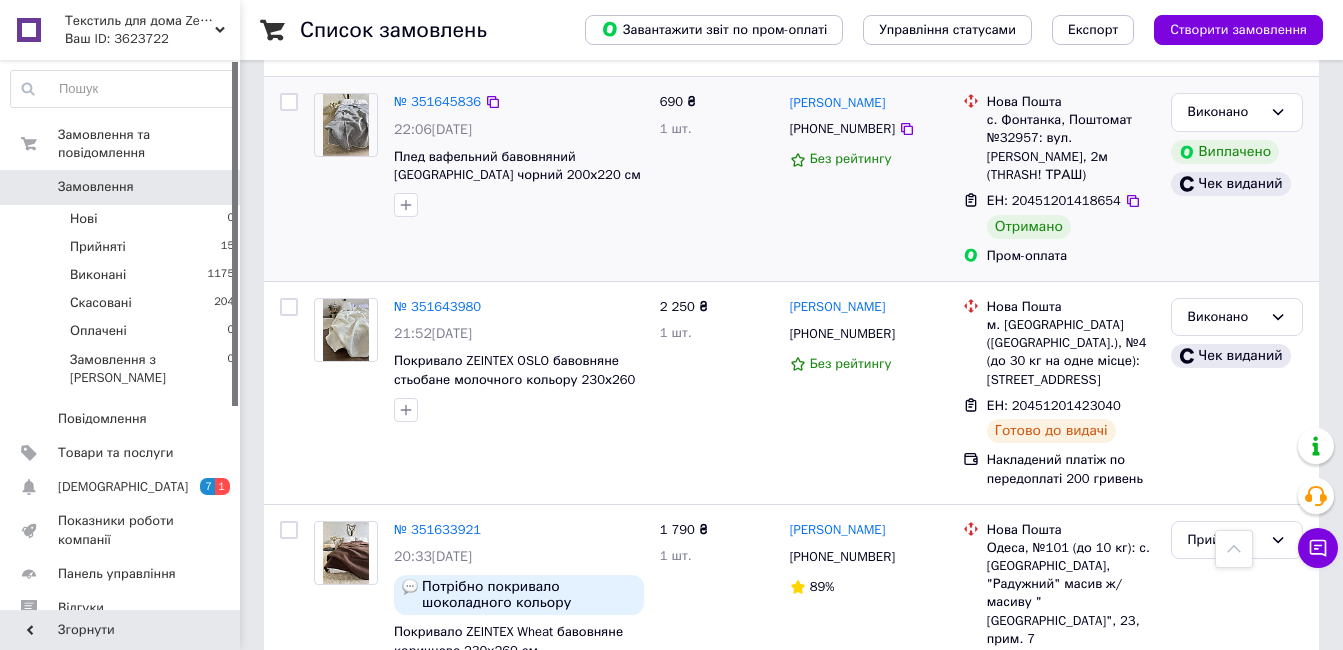 scroll, scrollTop: 3600, scrollLeft: 0, axis: vertical 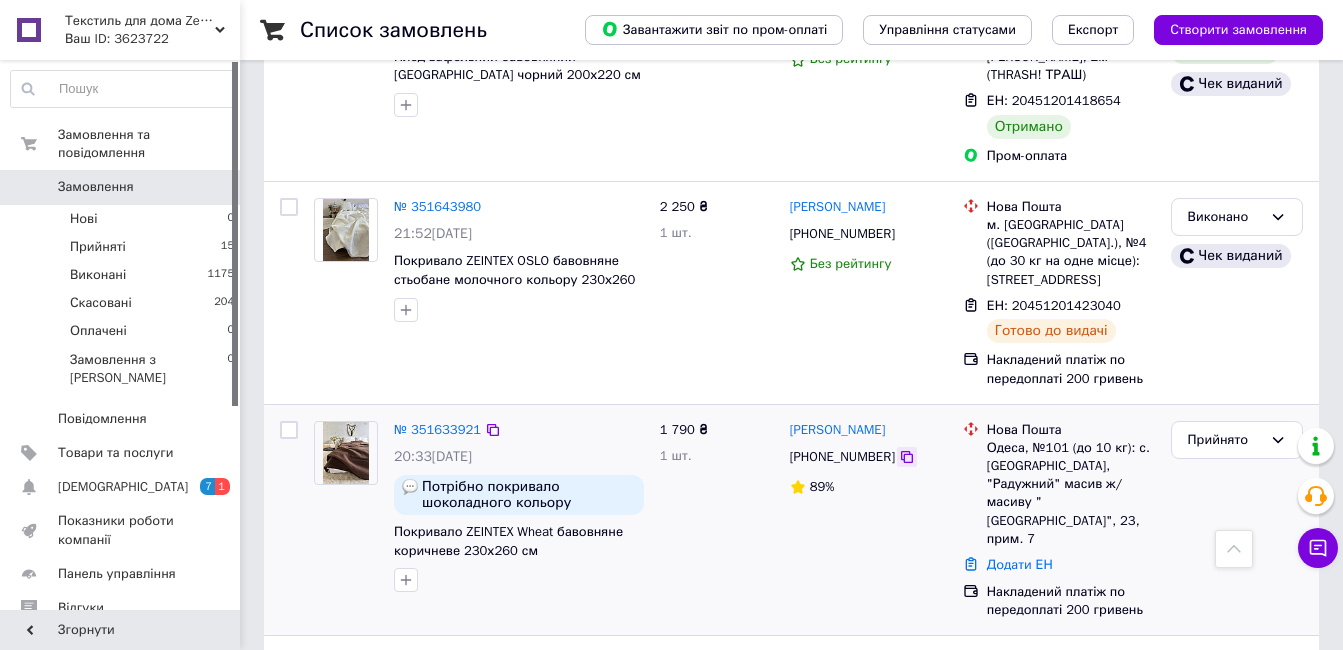 click 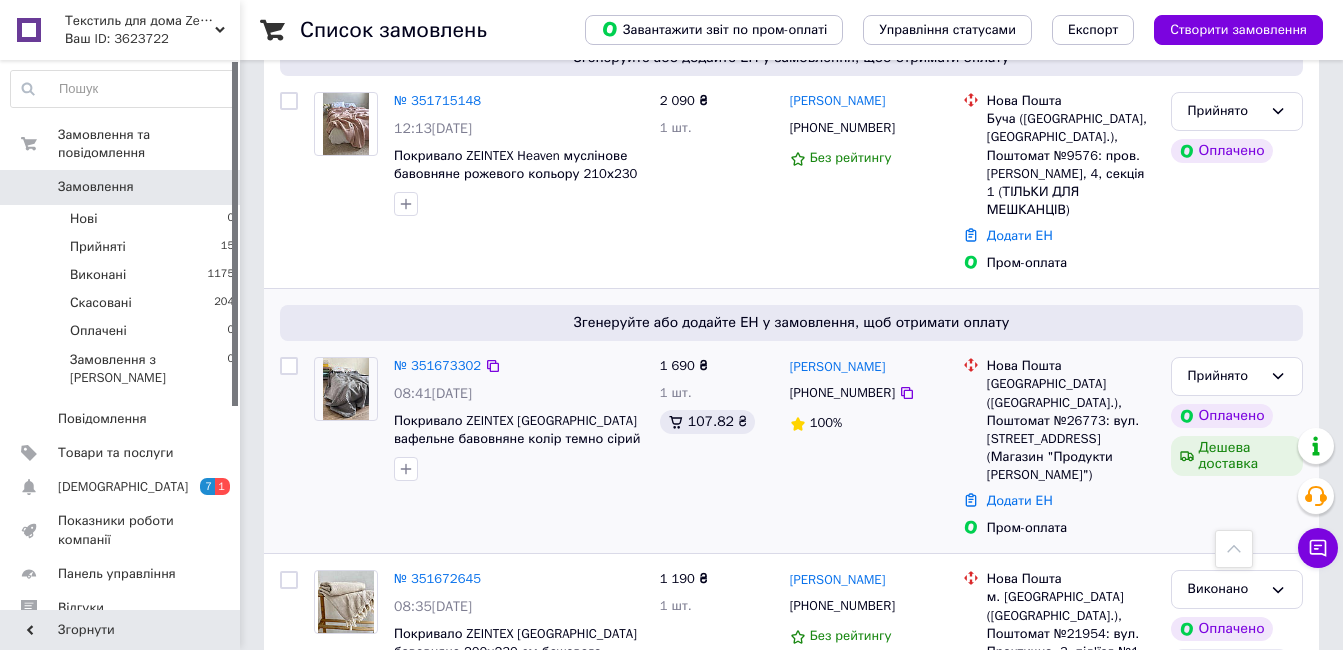 scroll, scrollTop: 2700, scrollLeft: 0, axis: vertical 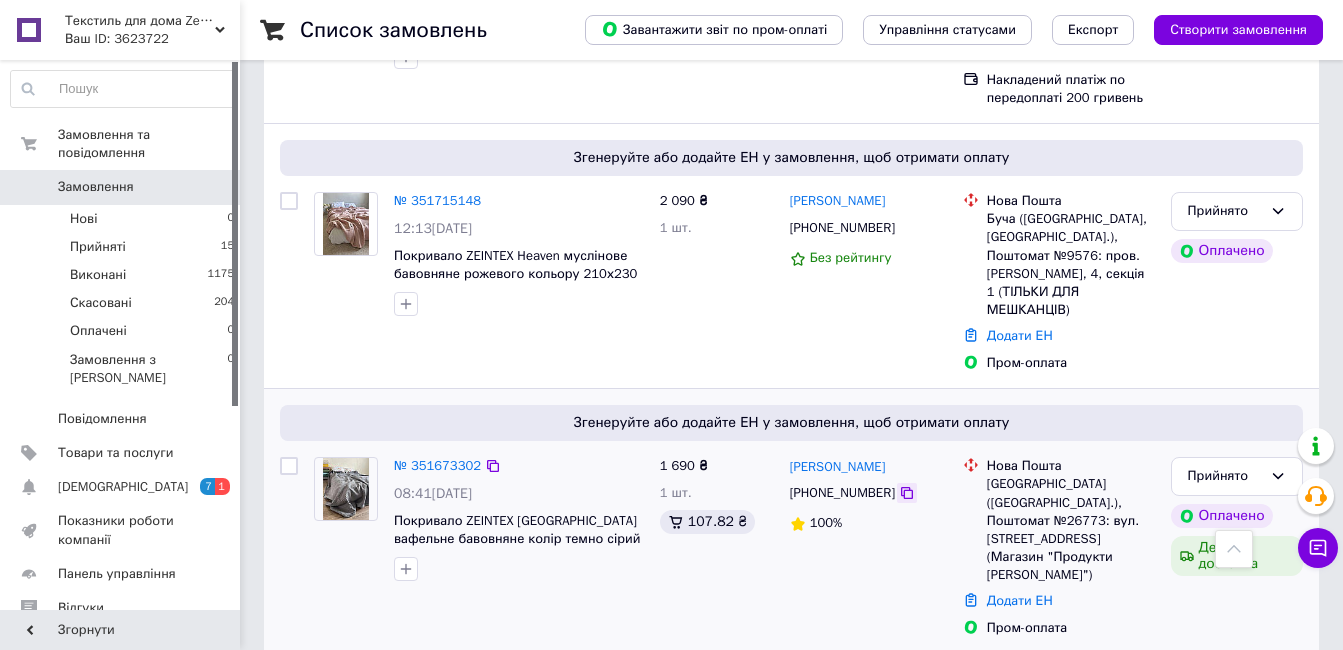 click 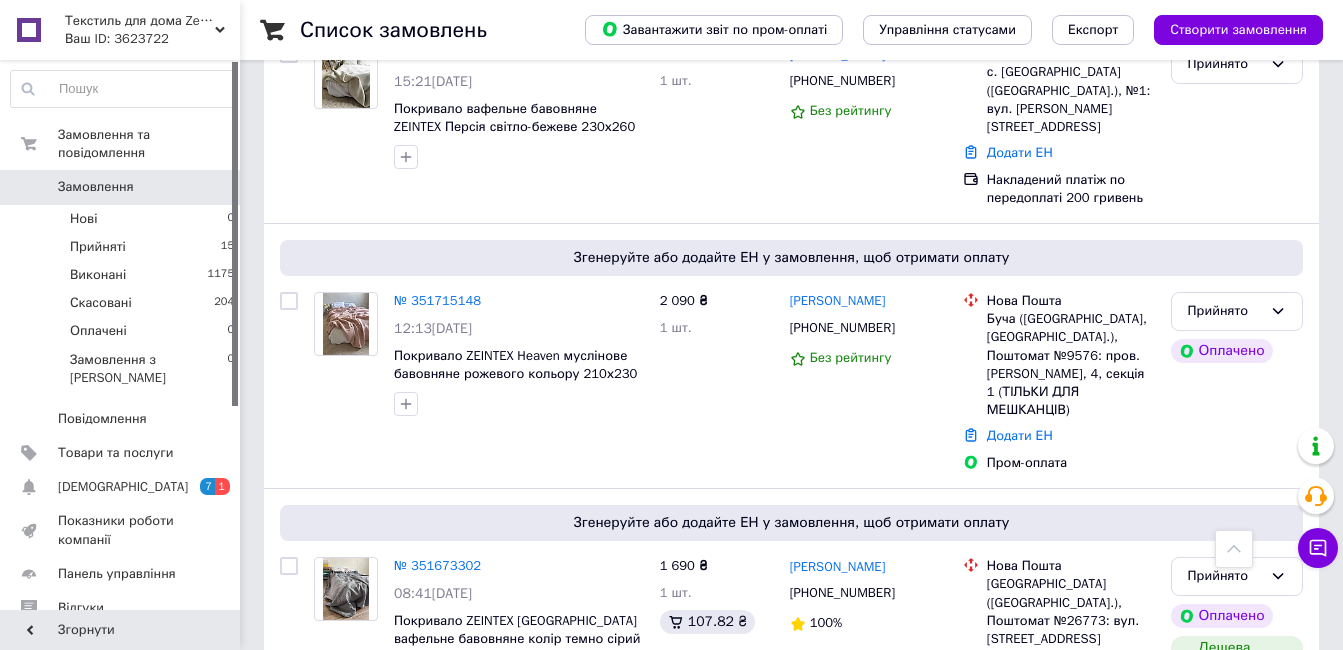 scroll, scrollTop: 2500, scrollLeft: 0, axis: vertical 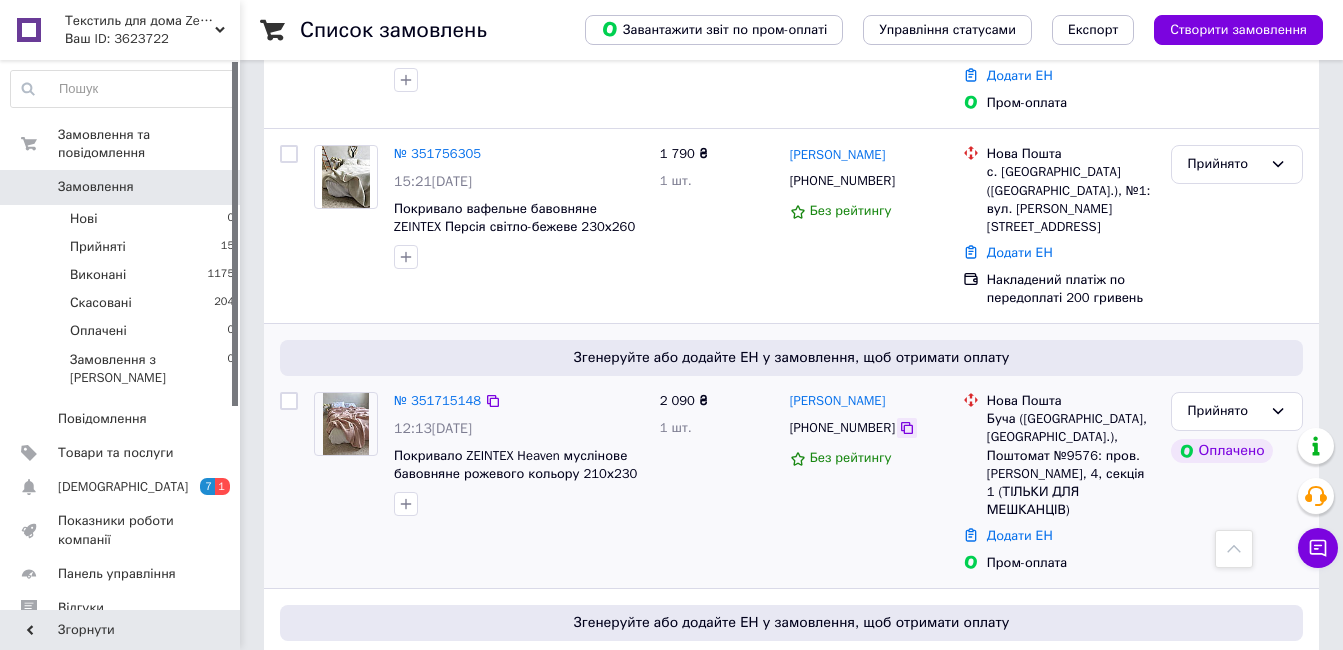 click 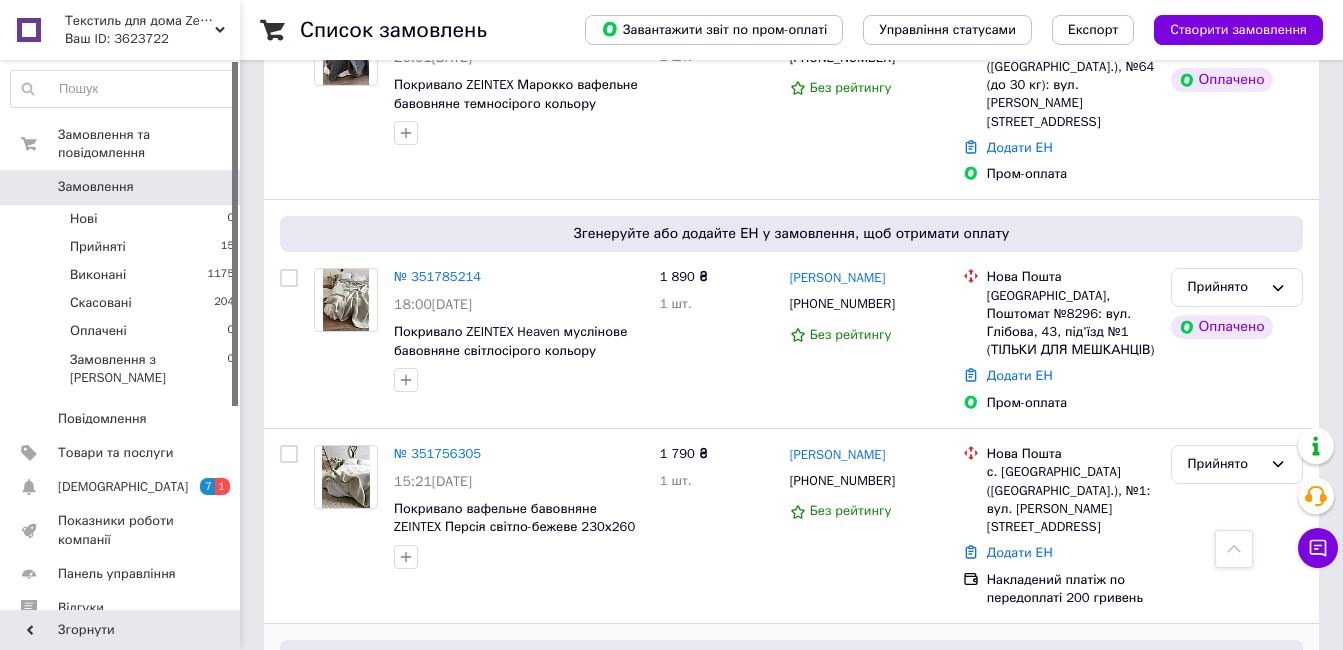 scroll, scrollTop: 2100, scrollLeft: 0, axis: vertical 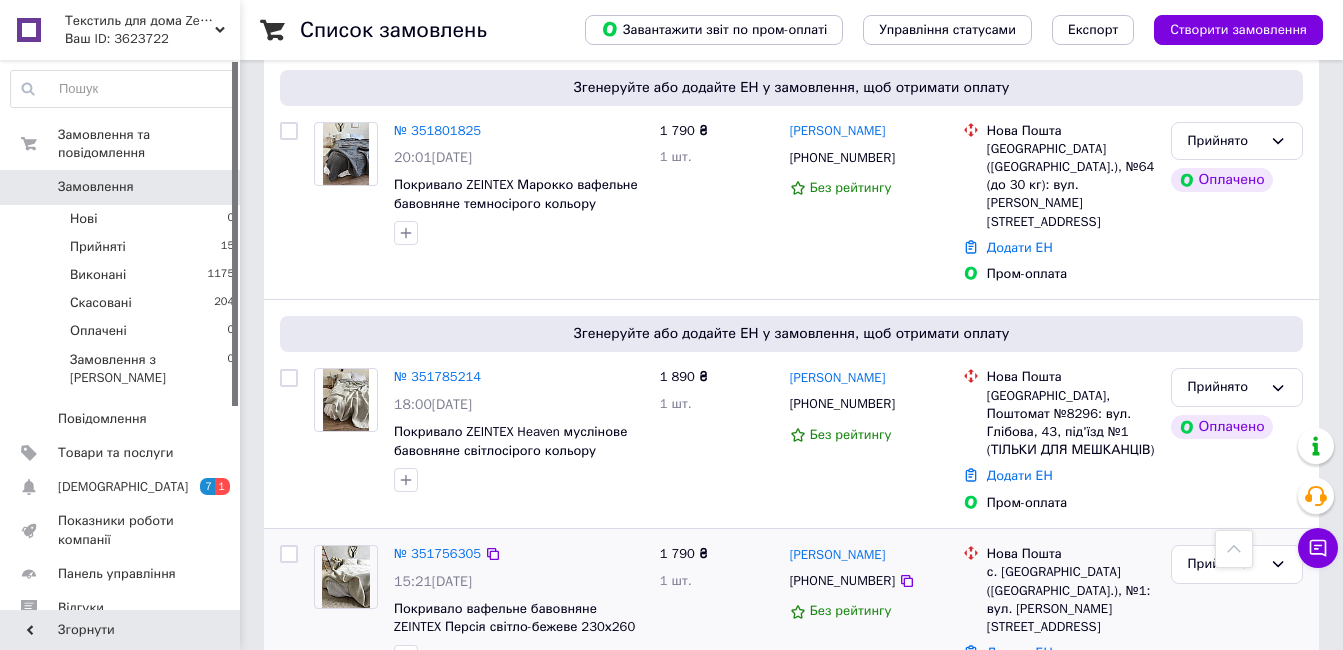 click at bounding box center (346, 577) 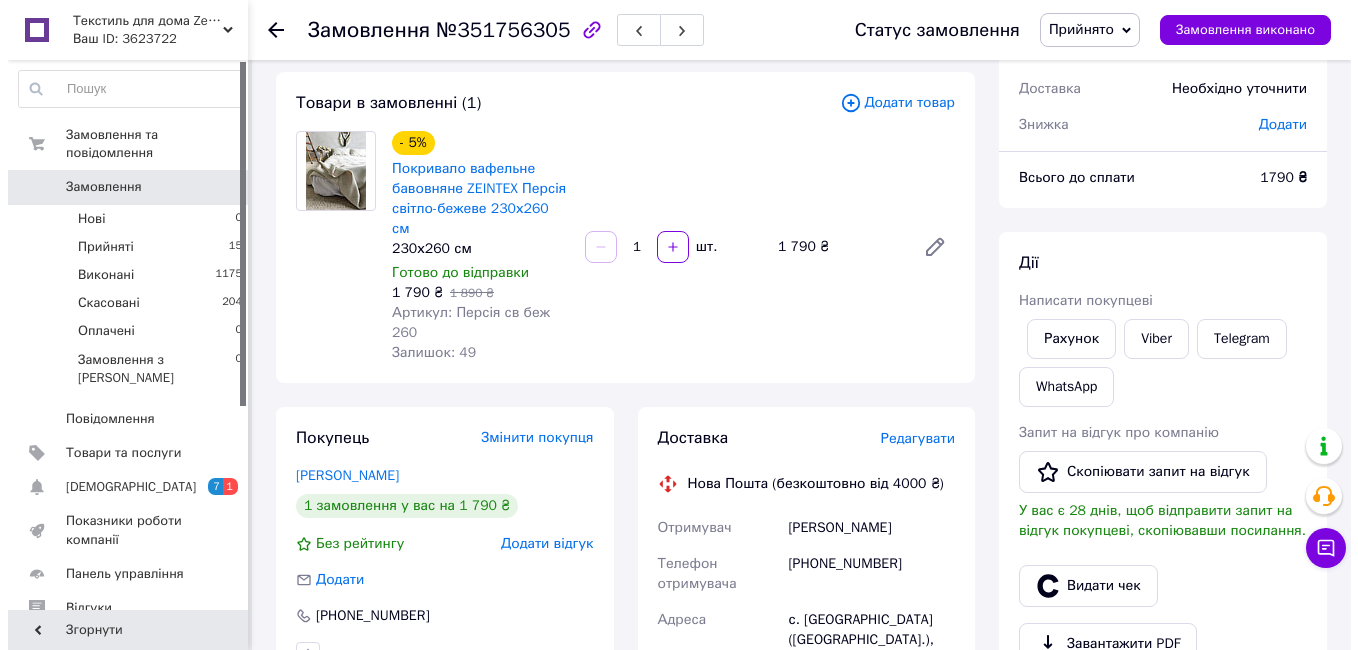 scroll, scrollTop: 200, scrollLeft: 0, axis: vertical 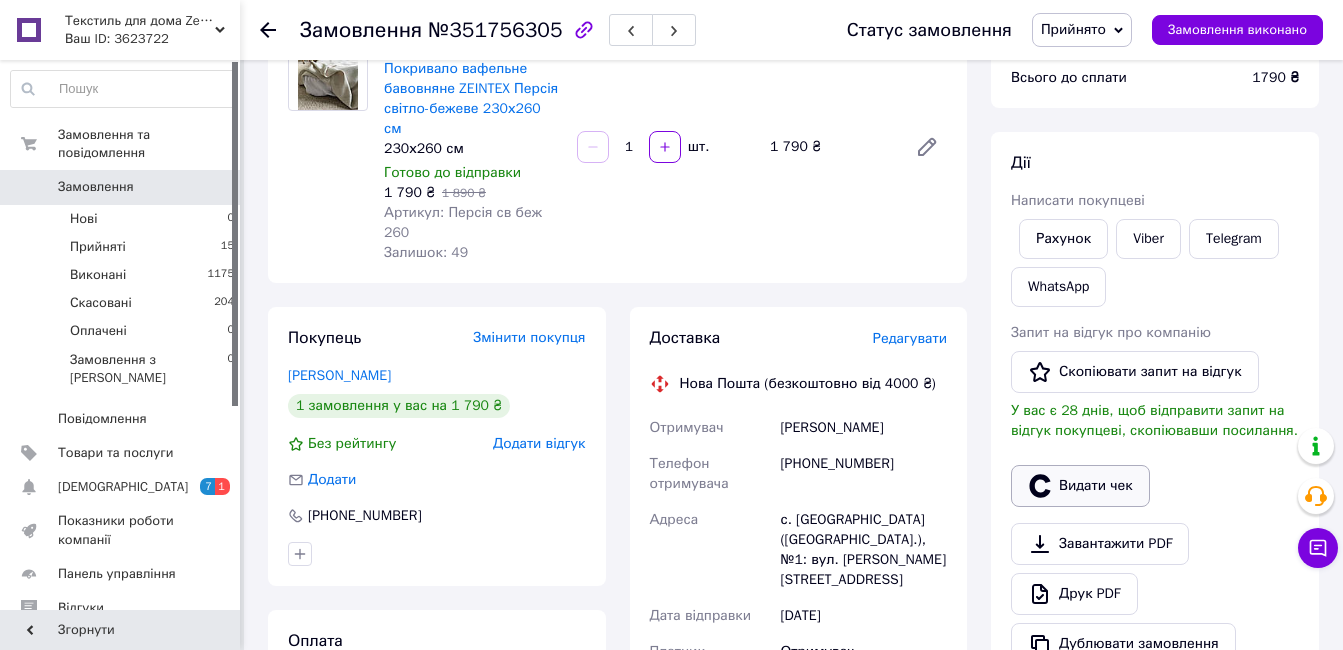click on "Видати чек" at bounding box center (1080, 486) 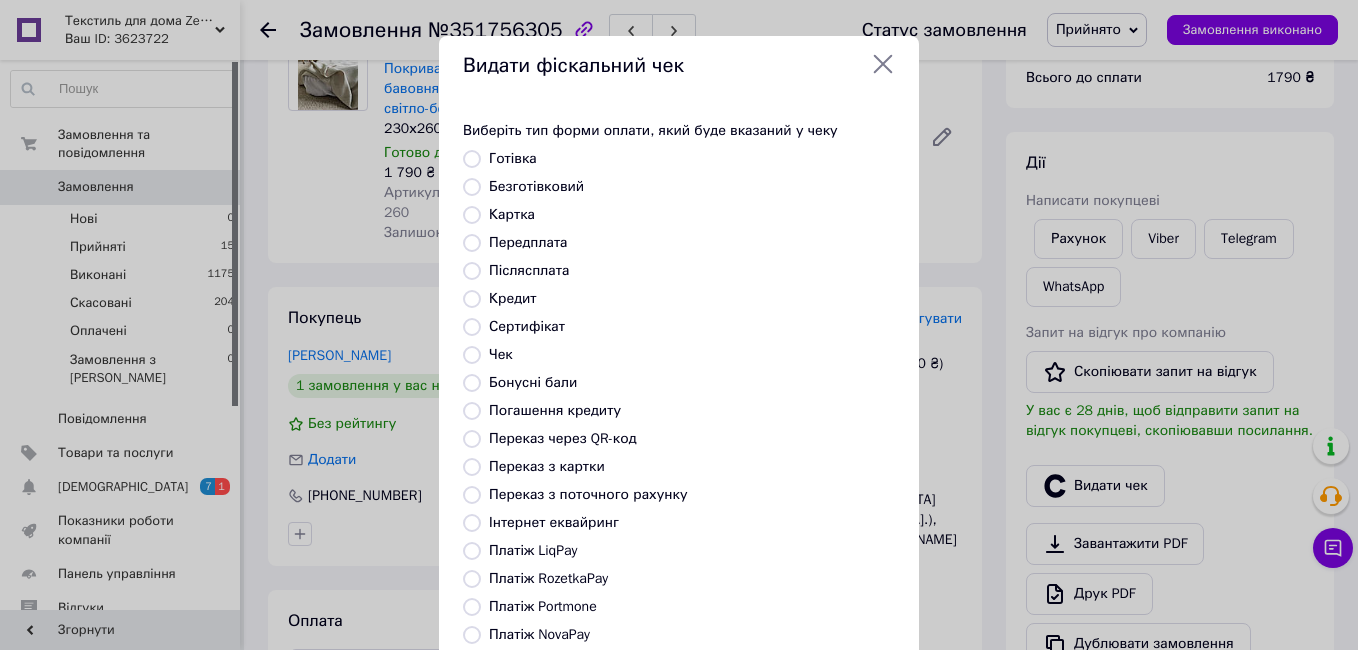 click on "Післясплата" at bounding box center (529, 270) 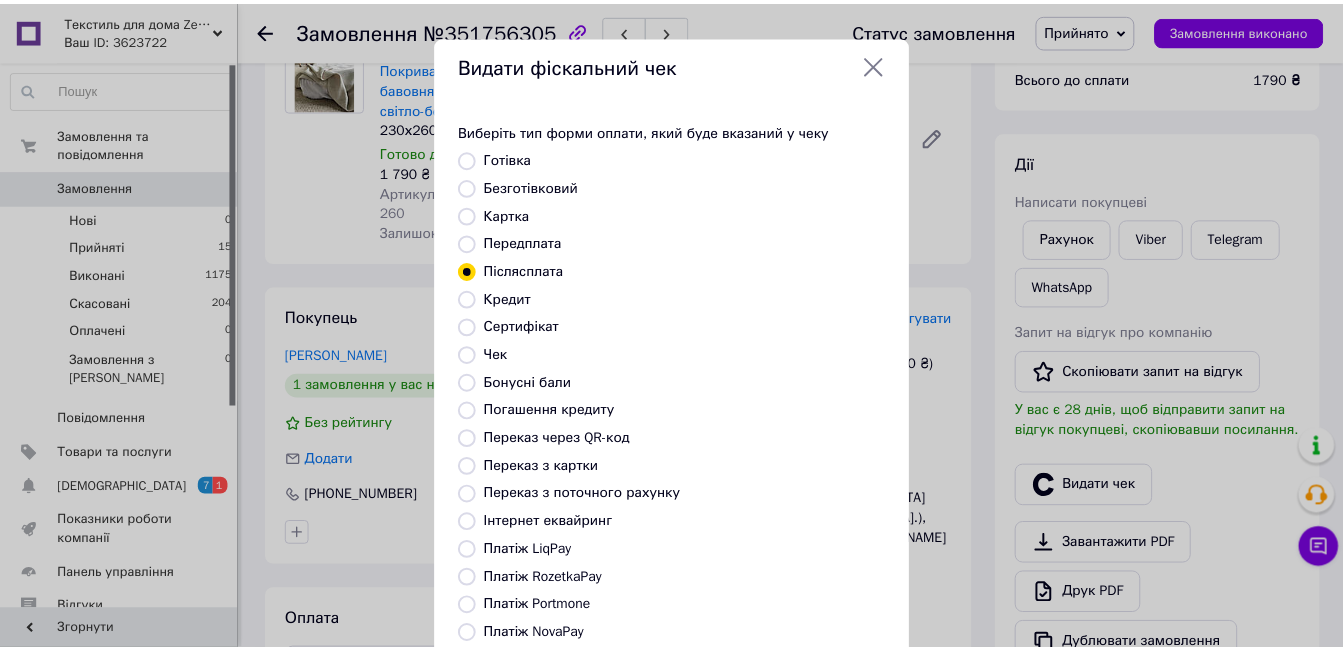 scroll, scrollTop: 209, scrollLeft: 0, axis: vertical 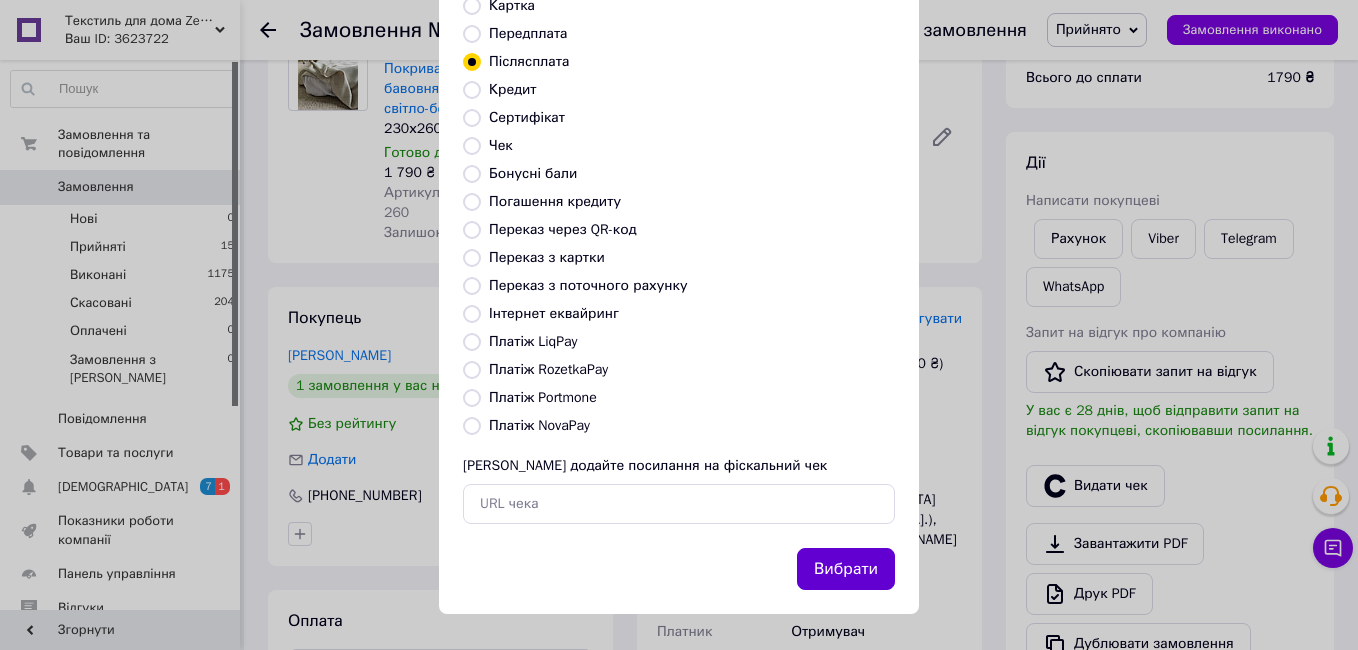 click on "Вибрати" at bounding box center (846, 569) 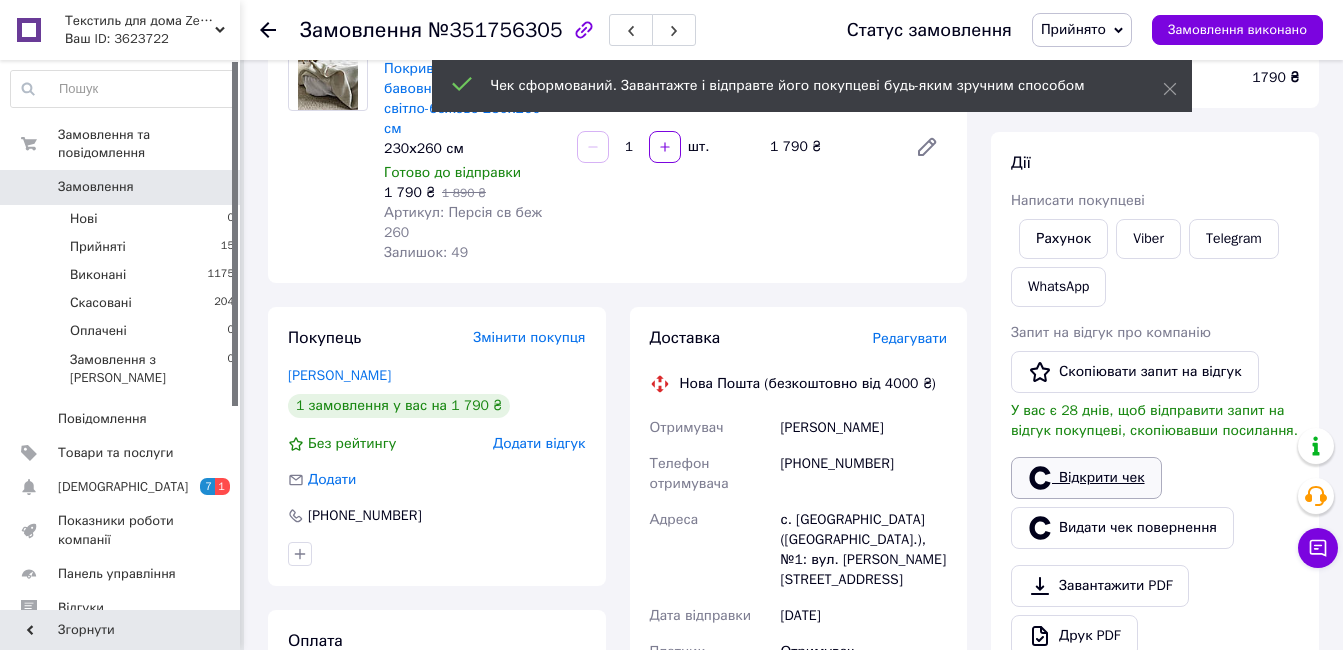 click on "Відкрити чек" at bounding box center (1086, 478) 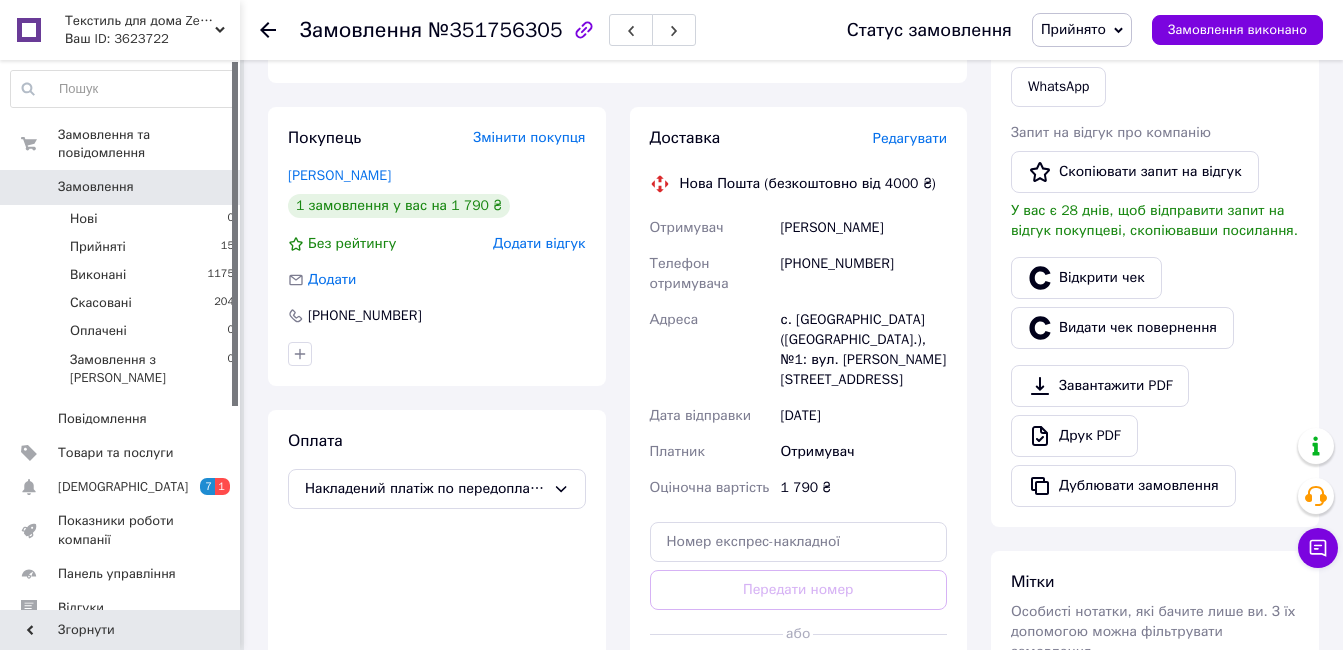 scroll, scrollTop: 200, scrollLeft: 0, axis: vertical 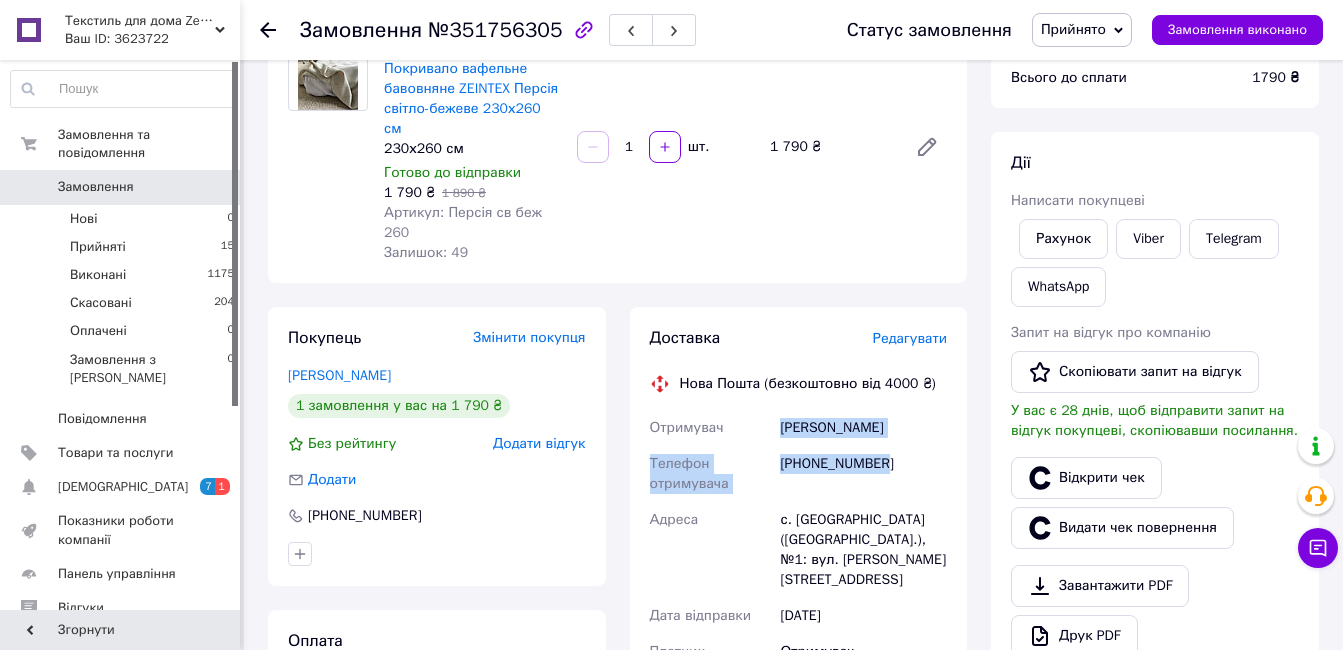 drag, startPoint x: 777, startPoint y: 389, endPoint x: 886, endPoint y: 431, distance: 116.81181 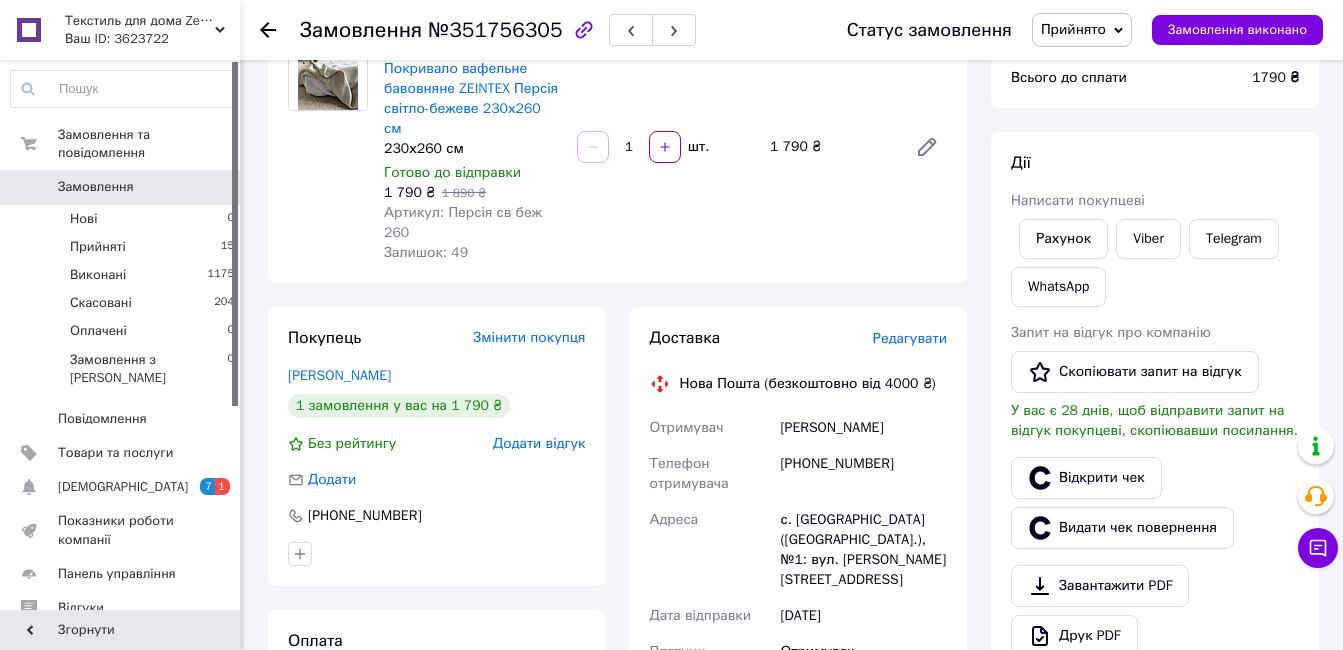 scroll, scrollTop: 500, scrollLeft: 0, axis: vertical 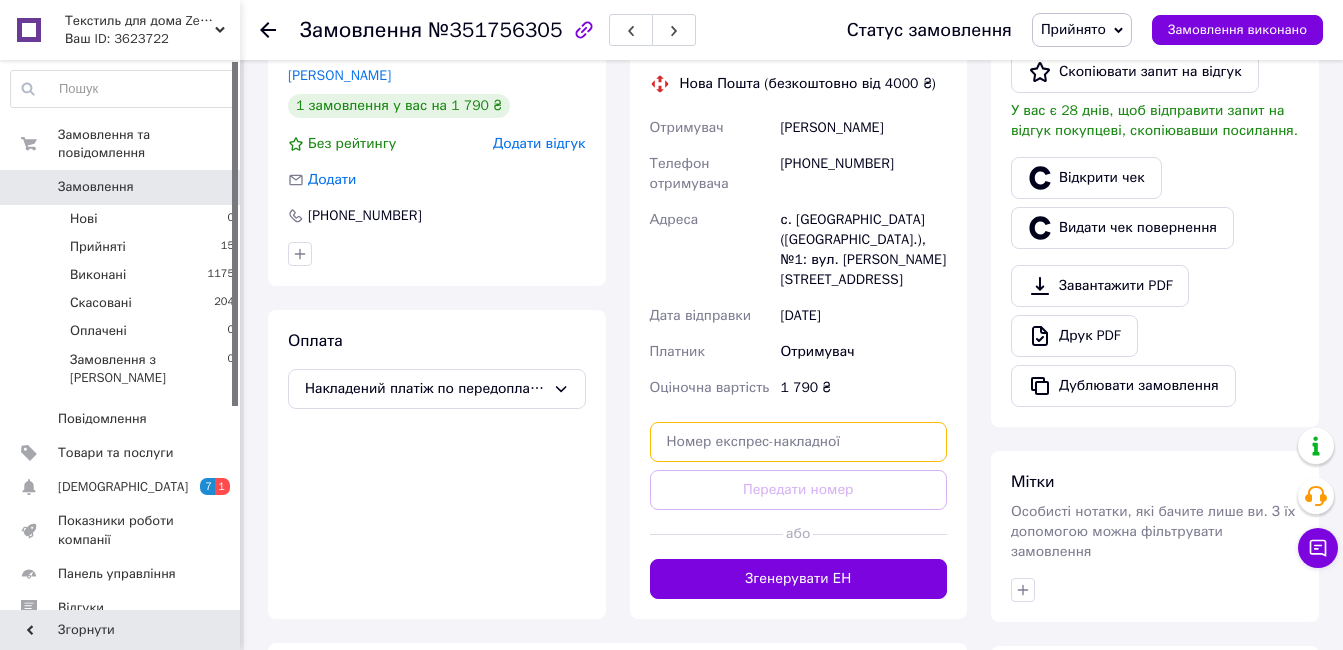click at bounding box center (799, 442) 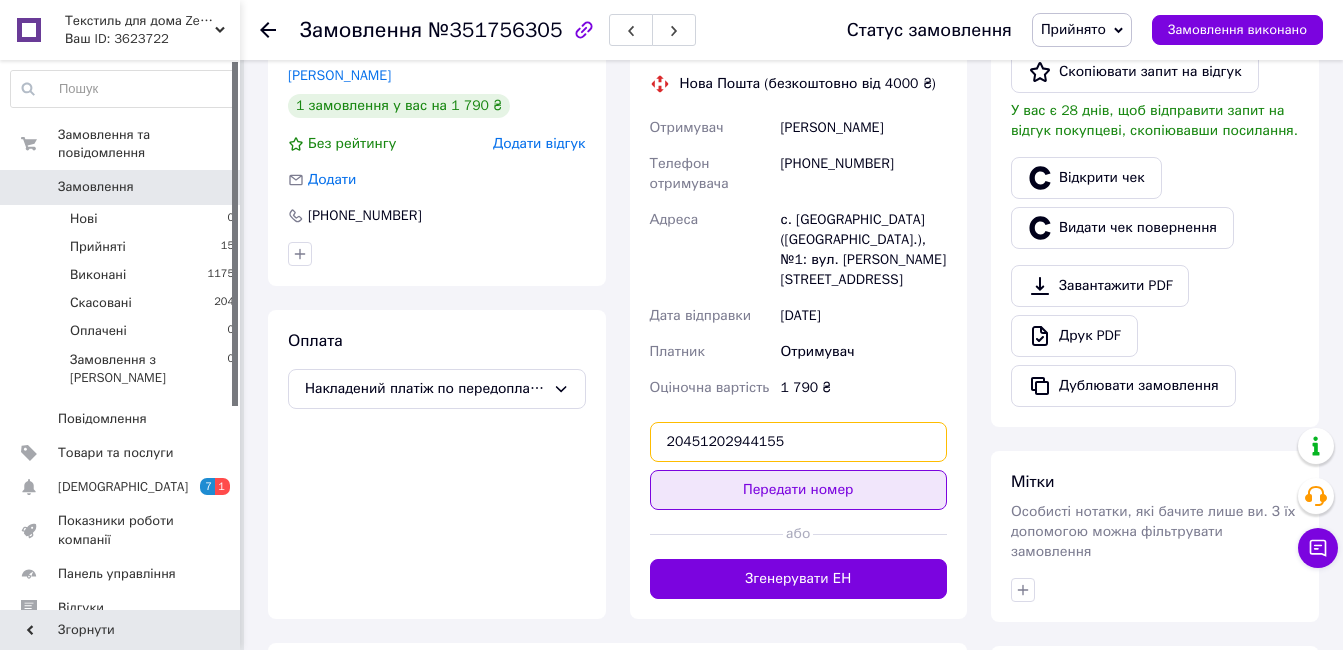 type on "20451202944155" 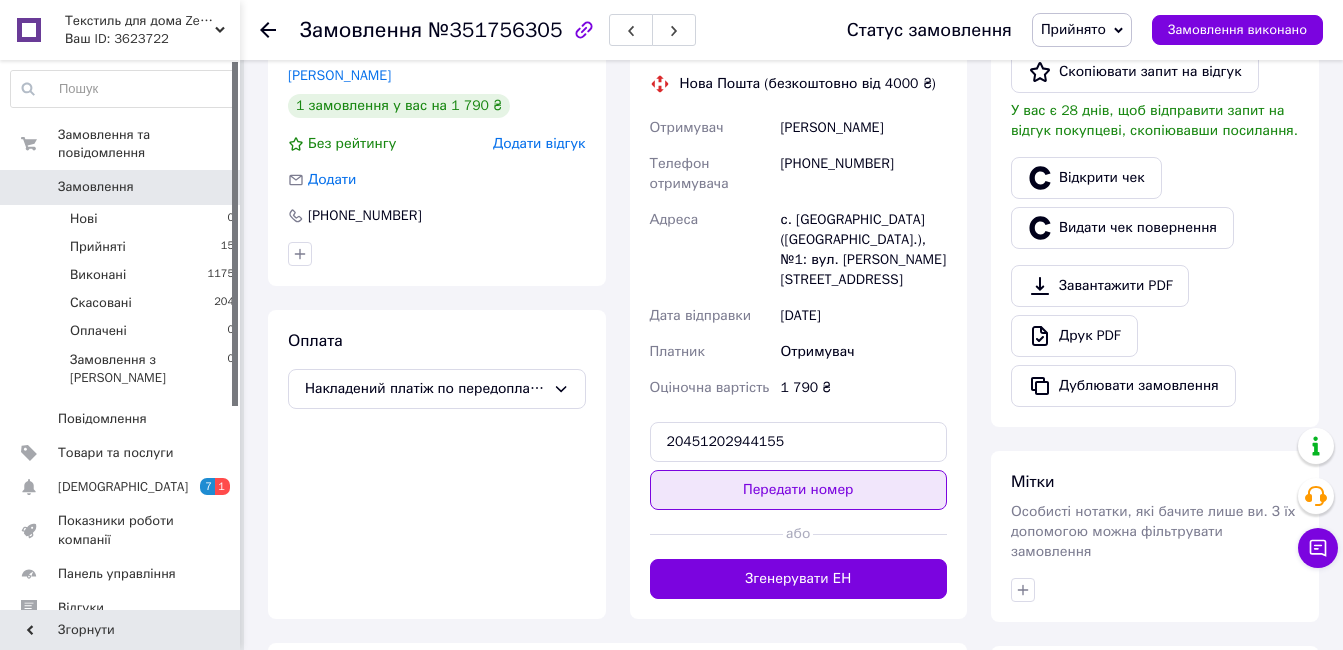 click on "Передати номер" at bounding box center (799, 490) 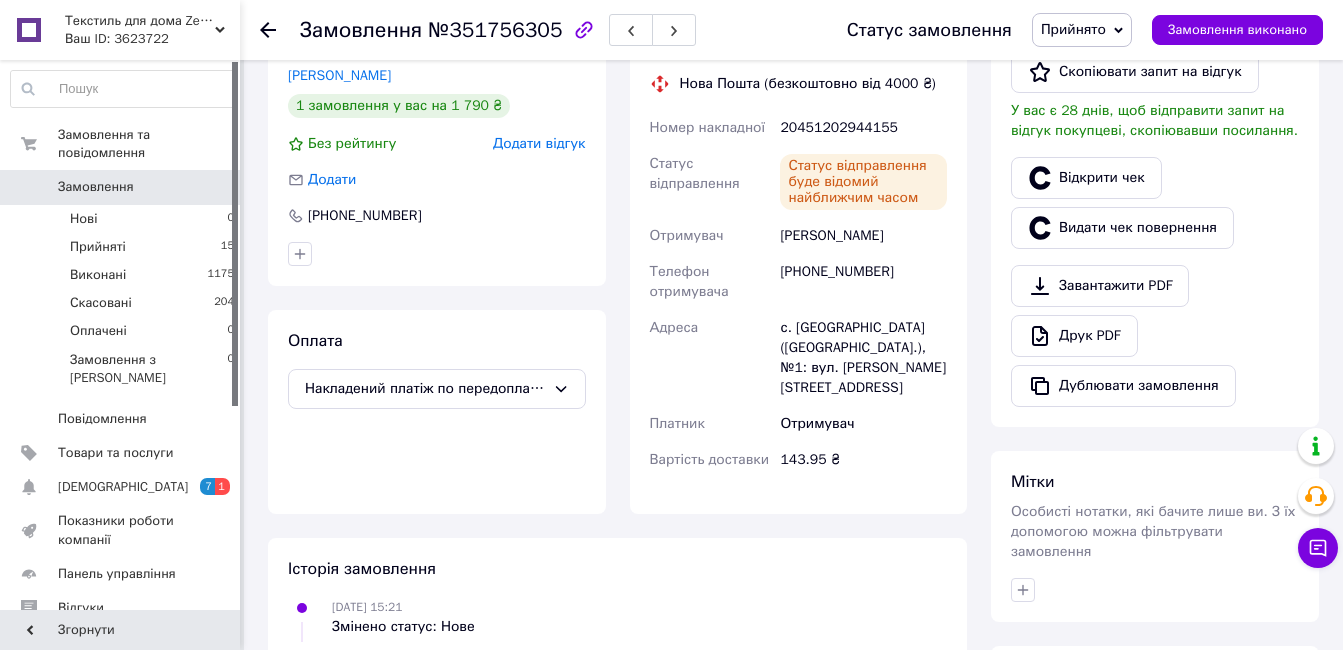 click on "Замовлення 0" at bounding box center [123, 187] 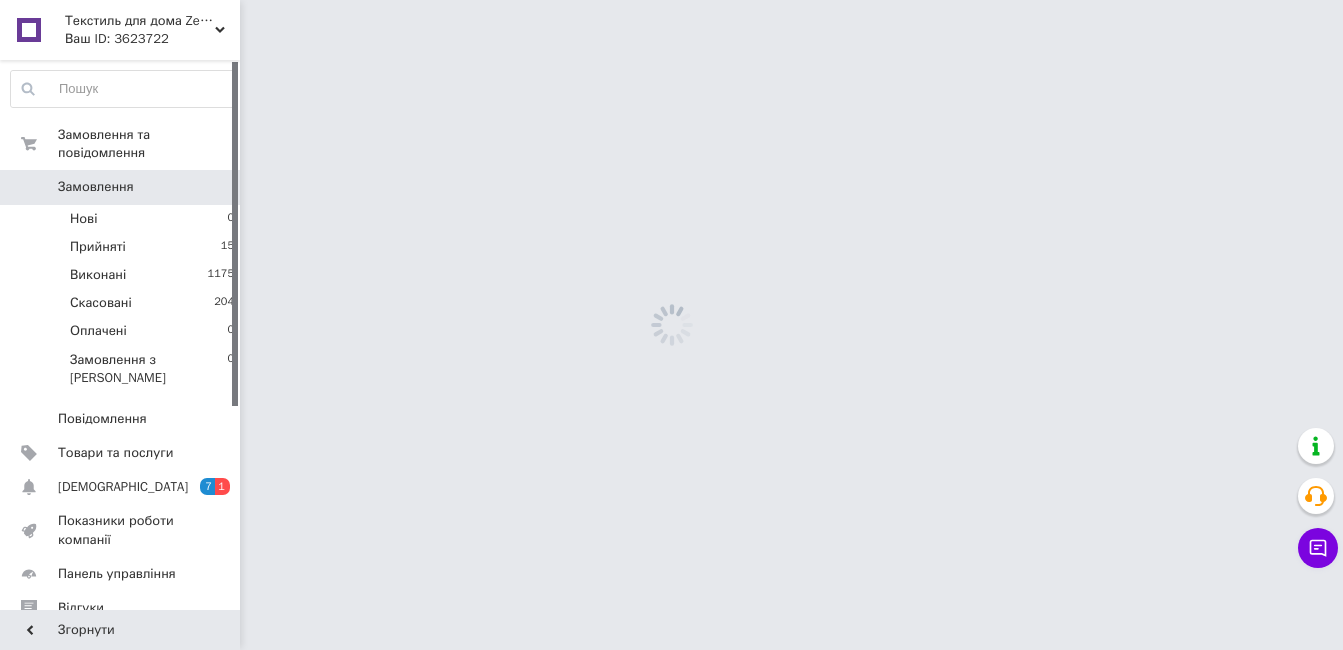 scroll, scrollTop: 0, scrollLeft: 0, axis: both 